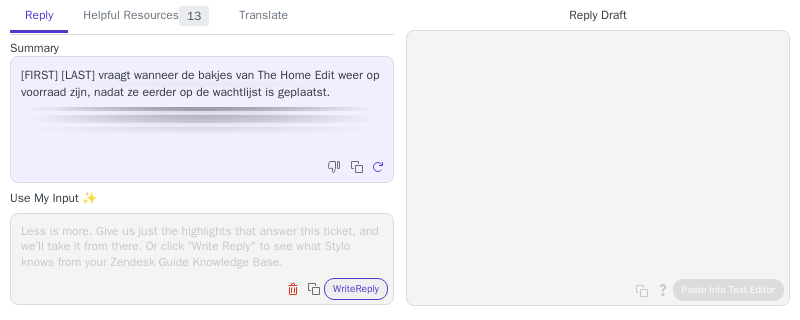 scroll, scrollTop: 0, scrollLeft: 0, axis: both 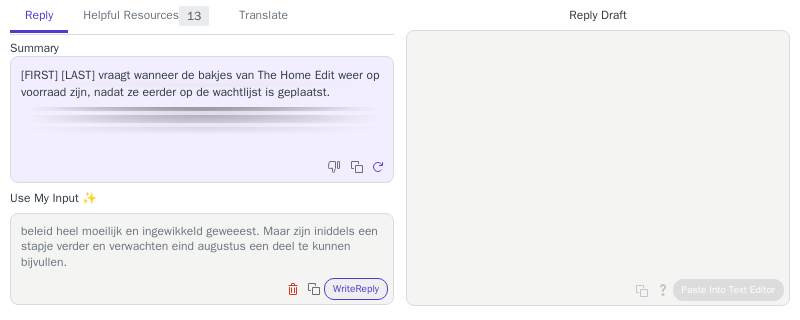 type on "Helaas is de home edit vertrokkken uit [LOCATION] onverwacht. Waardoor inkopen via [LOCATION] moet. Nu is dit met het trump beleid heel moeilijk en ingewikkeld geweeest. Maar zijn iniddels een stapje verder en verwachten eind augustus een deel te kunnen bijvullen." 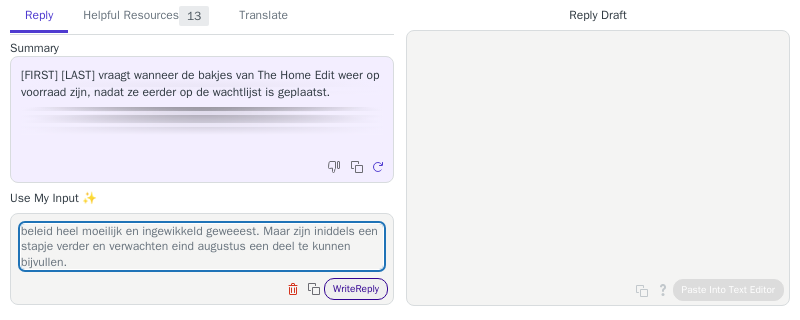 drag, startPoint x: 327, startPoint y: 272, endPoint x: 342, endPoint y: 280, distance: 17 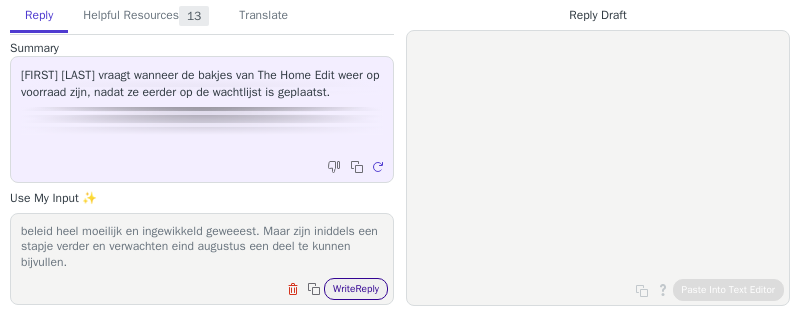 click on "Write  Reply" at bounding box center [356, 289] 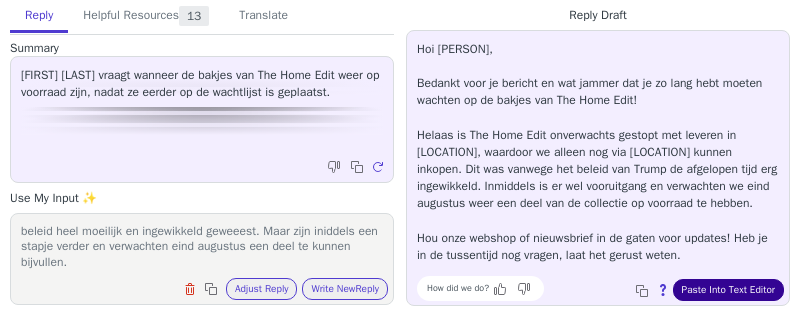 click on "Paste Into Text Editor" at bounding box center [728, 290] 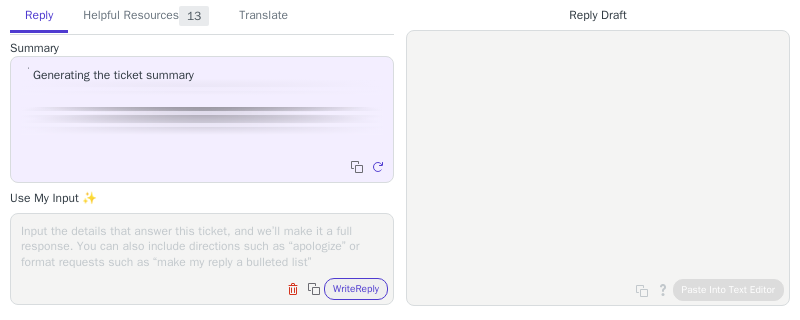 scroll, scrollTop: 0, scrollLeft: 0, axis: both 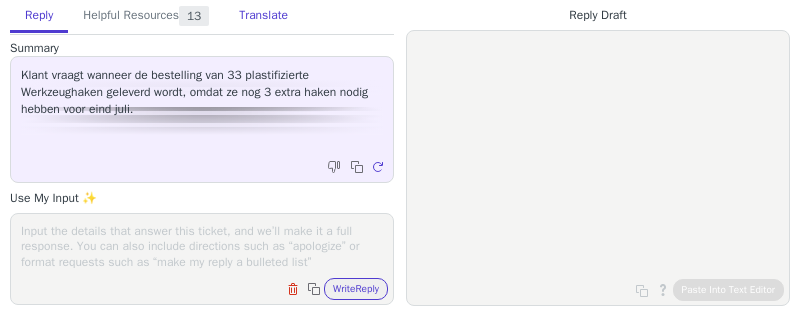 click on "Translate" at bounding box center (263, 16) 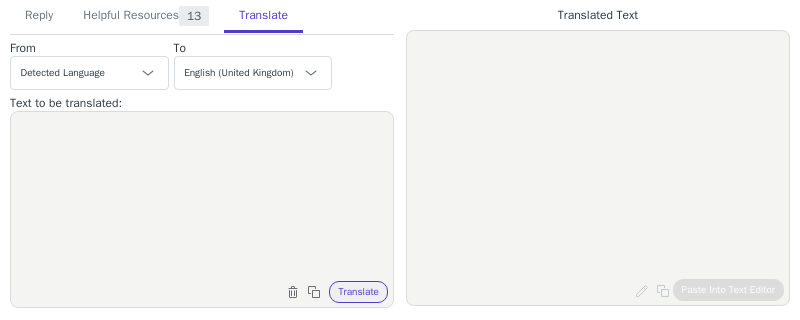 drag, startPoint x: 144, startPoint y: 235, endPoint x: 167, endPoint y: 226, distance: 24.698177 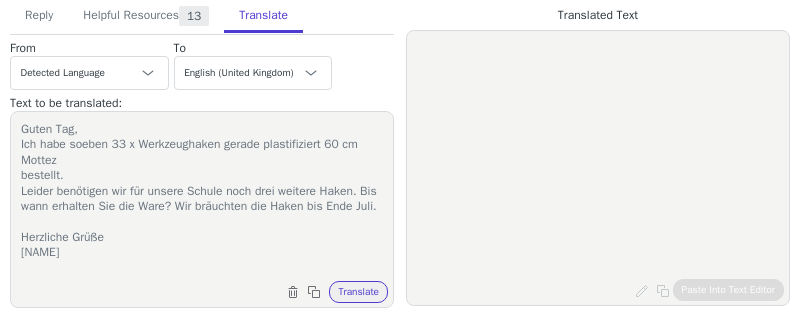 scroll, scrollTop: 34, scrollLeft: 0, axis: vertical 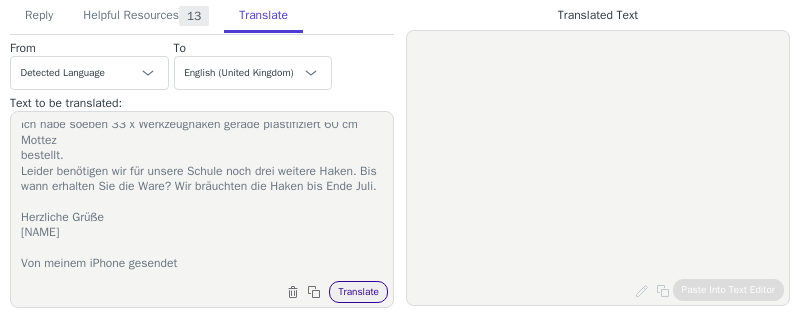 type on "Guten Tag,
Ich habe soeben 33 x Werkzeughaken gerade plastifiziert 60 cm Mottez
bestellt.
Leider benötigen wir für unsere Schule noch drei weitere Haken. Bis wann erhalten Sie die Ware? Wir bräuchten die Haken bis Ende Juli.
Herzliche Grüße
[NAME]
Von meinem iPhone gesendet" 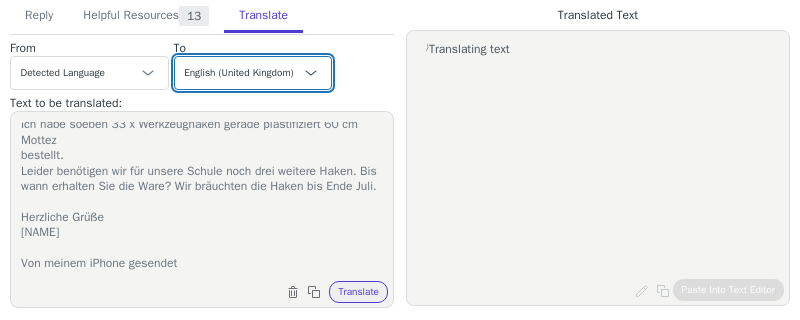 click on "Czech English (United States) Danish Dutch - Nederlands French - français French (Canada) German - Deutsch Italian Japanese Korean Norwegian Polish Portuguese Portuguese (Brazil) Slovak Spanish - español Swedish English (United Kingdom)" at bounding box center [253, 73] 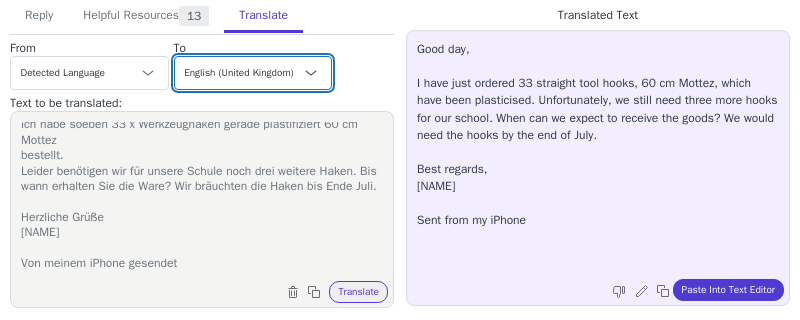 select on "nl" 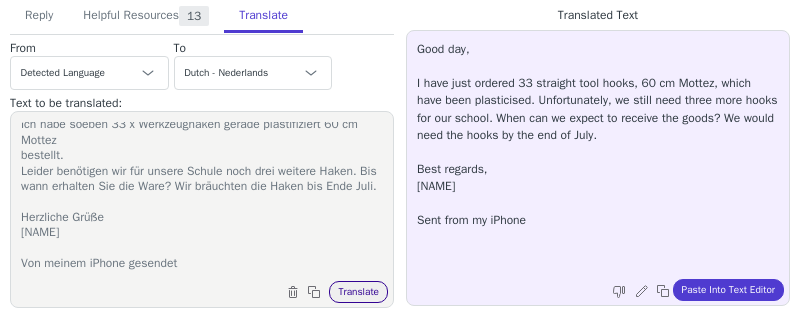 click on "Translate" at bounding box center [358, 292] 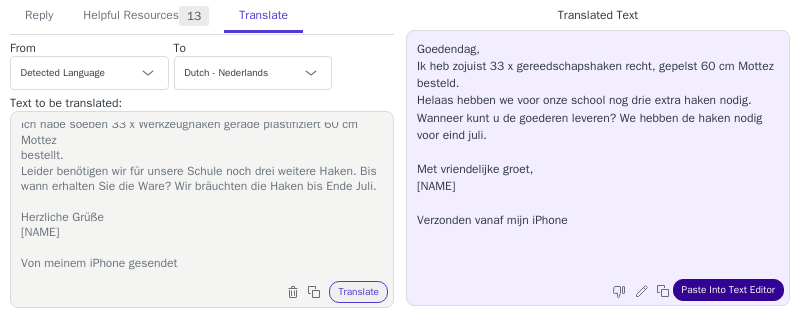 click on "Paste Into Text Editor" at bounding box center (728, 290) 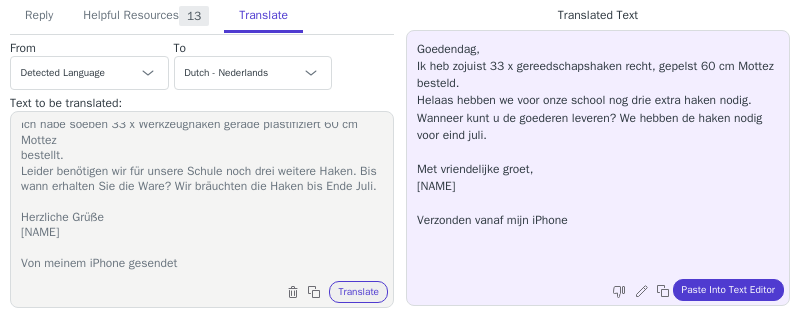 click on "Guten Tag,
Ich habe soeben 33 x Werkzeughaken gerade plastifiziert 60 cm Mottez
bestellt.
Leider benötigen wir für unsere Schule noch drei weitere Haken. Bis wann erhalten Sie die Ware? Wir bräuchten die Haken bis Ende Juli.
Herzliche Grüße
[NAME]
Von meinem iPhone gesendet" at bounding box center (202, 197) 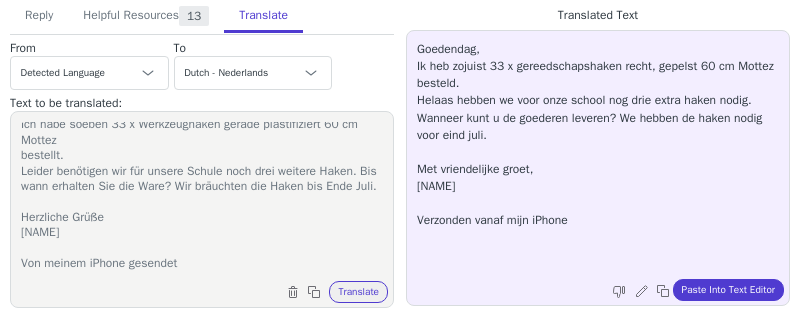 drag, startPoint x: 57, startPoint y: 13, endPoint x: 99, endPoint y: 74, distance: 74.06078 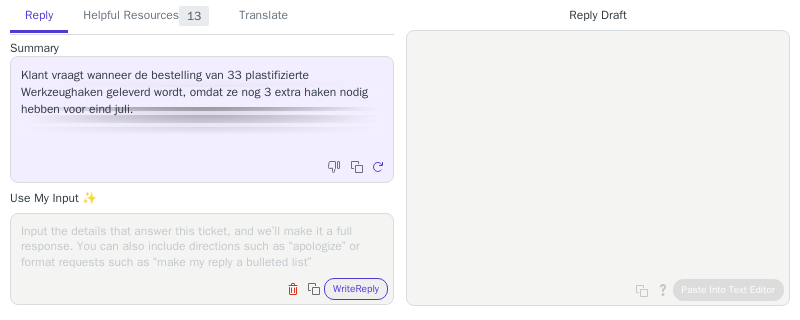 drag, startPoint x: 187, startPoint y: 185, endPoint x: 149, endPoint y: 255, distance: 79.64923 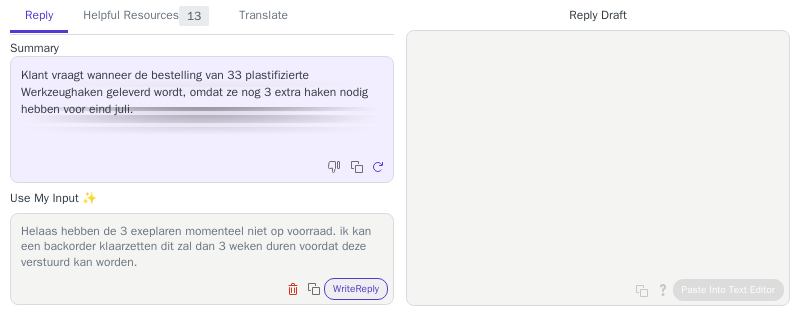 type on "Helaas hebben de 3 exeplaren momenteel niet op voorraad. ik kan een backorder klaarzetten dit zal dan 3 weken duren voordat deze verstuurd kan worden." 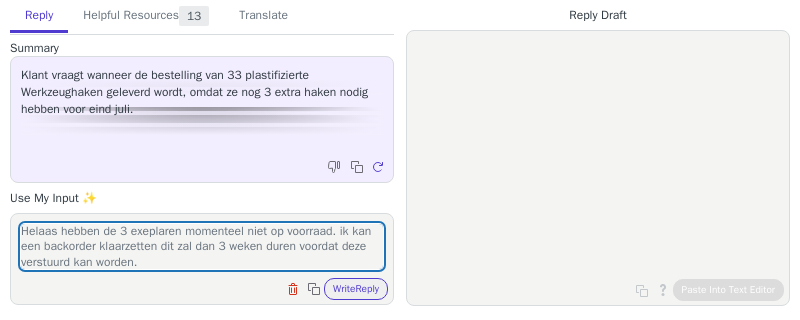 click on "Helaas hebben de 3 exeplaren momenteel niet op voorraad. ik kan een backorder klaarzetten dit zal dan 3 weken duren voordat deze verstuurd kan worden. Clear field Copy to clipboard Write  Reply" at bounding box center (202, 259) 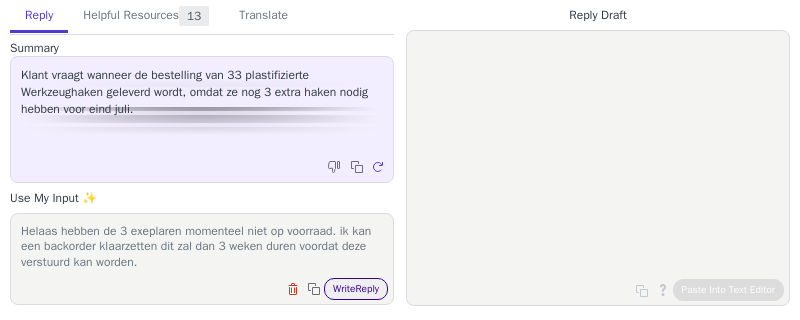 click on "Write  Reply" at bounding box center [356, 289] 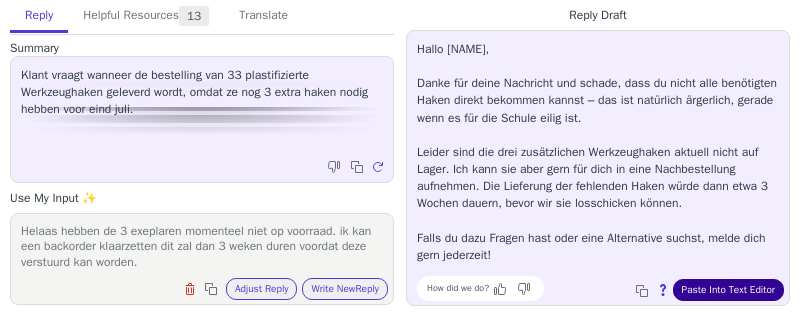 click on "Paste Into Text Editor" at bounding box center [728, 290] 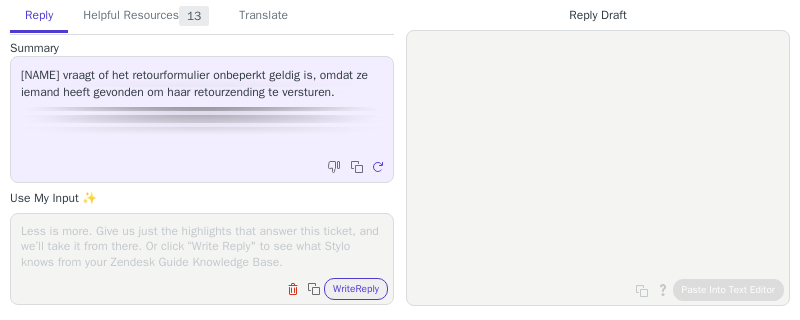 scroll, scrollTop: 0, scrollLeft: 0, axis: both 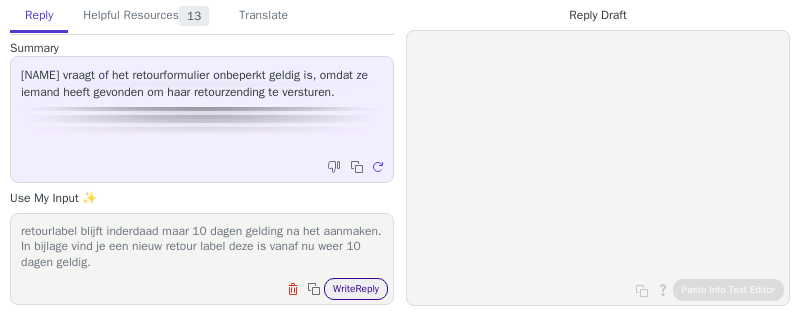 type on "retourlabel blijft inderdaad maar 10 dagen gelding na het aanmaken. In bijlage vind je een nieuw retour label deze is vanaf nu weer 10 dagen geldig." 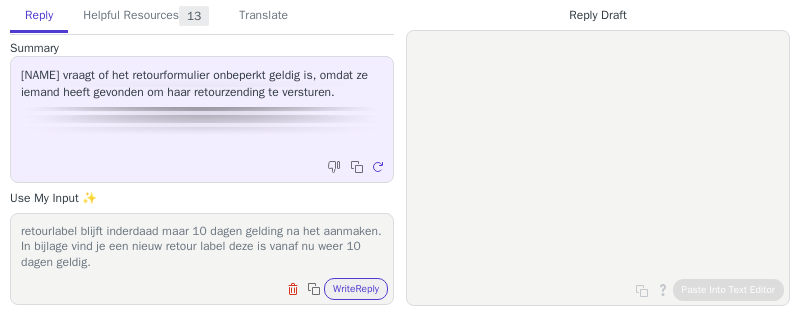 drag, startPoint x: 377, startPoint y: 275, endPoint x: 375, endPoint y: 99, distance: 176.01137 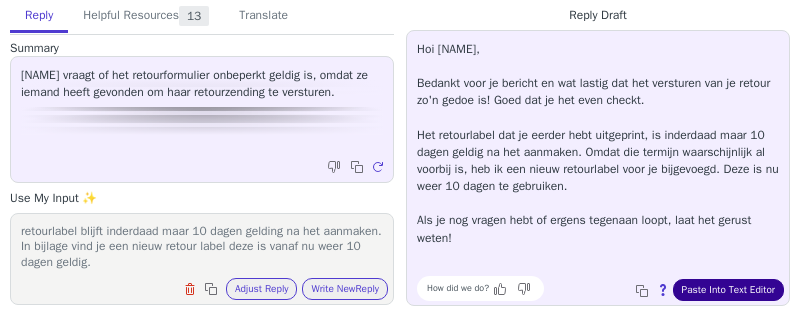 click on "Paste Into Text Editor" at bounding box center [728, 290] 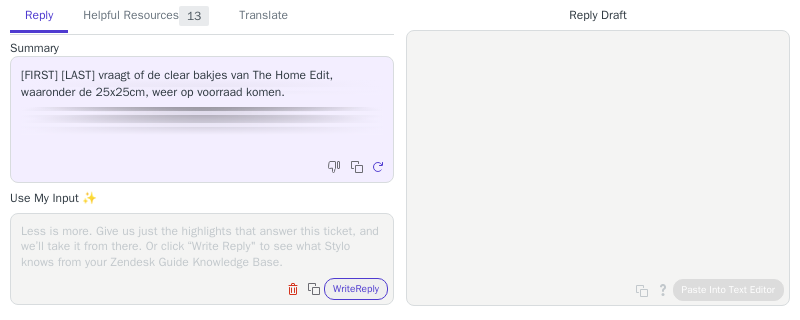 scroll, scrollTop: 0, scrollLeft: 0, axis: both 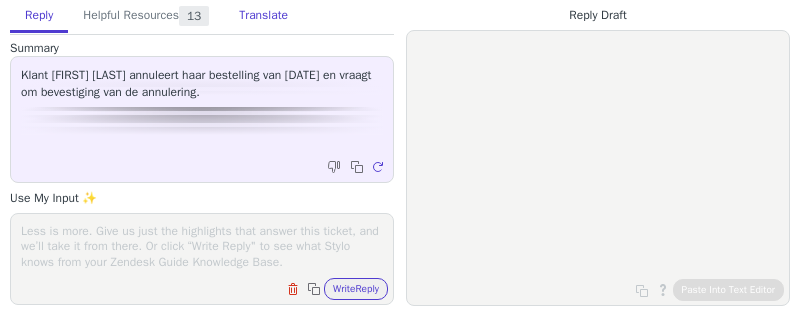 click on "Translate" at bounding box center [263, 16] 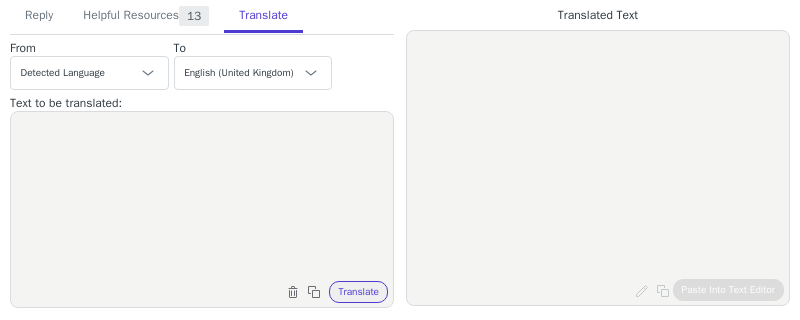 drag, startPoint x: 192, startPoint y: 174, endPoint x: 201, endPoint y: 156, distance: 20.12461 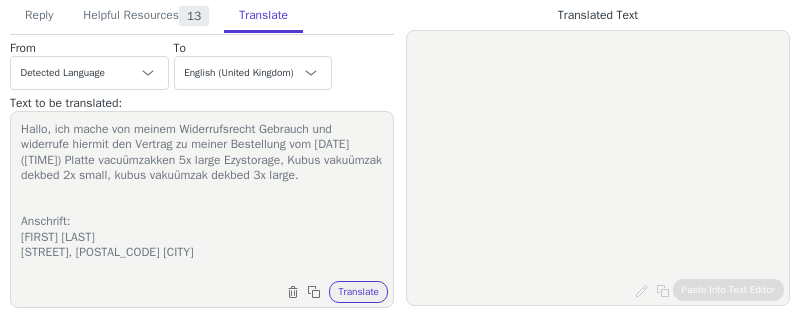 scroll, scrollTop: 50, scrollLeft: 0, axis: vertical 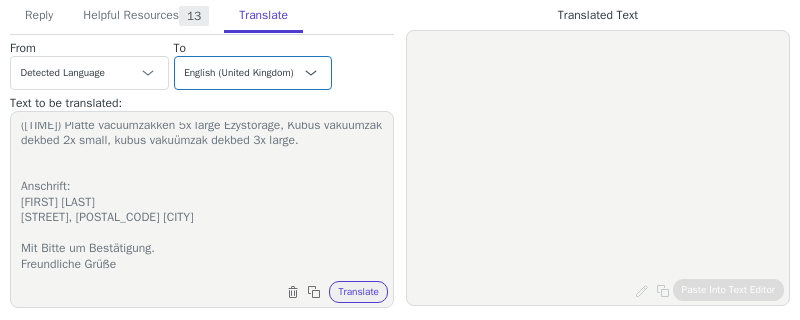 type on "Hallo, ich mache von meinem Widerrufsrecht Gebrauch und widerrufe hiermit den Vertrag zu meiner Bestellung vom [DATE] ([TIME]) Platte vacuümzakken 5x large Ezystorage, Kubus vakuümzak  dekbed 2x small, kubus vakuümzak dekbed 3x large.
Anschrift:
[FIRST] [LAST]
[STREET], [POSTAL_CODE] [CITY]
Mit Bitte um Bestätigung.
Freundliche Grüße" 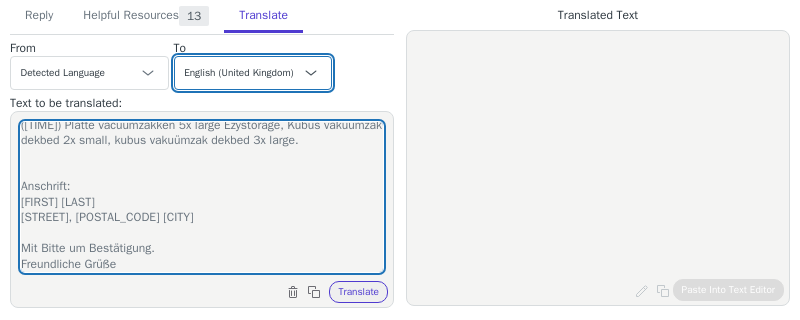click on "Czech English (United States) Danish Dutch - Nederlands French - français French (Canada) German - Deutsch Italian Japanese Korean Norwegian Polish Portuguese Portuguese (Brazil) Slovak Spanish - español Swedish English (United Kingdom)" at bounding box center [253, 73] 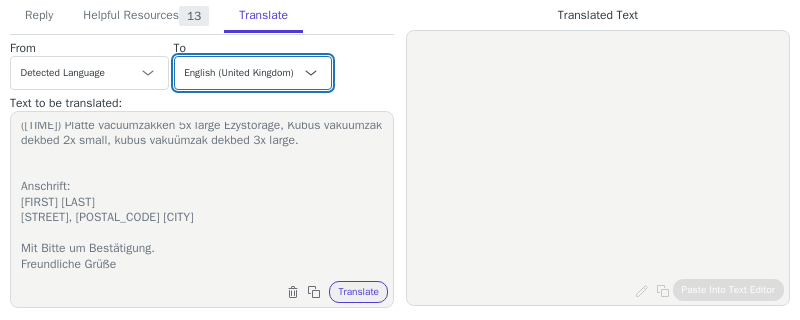 select on "nl" 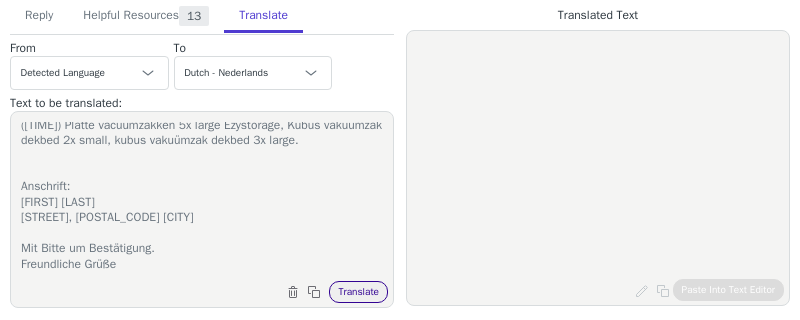 click on "Translate" at bounding box center [358, 292] 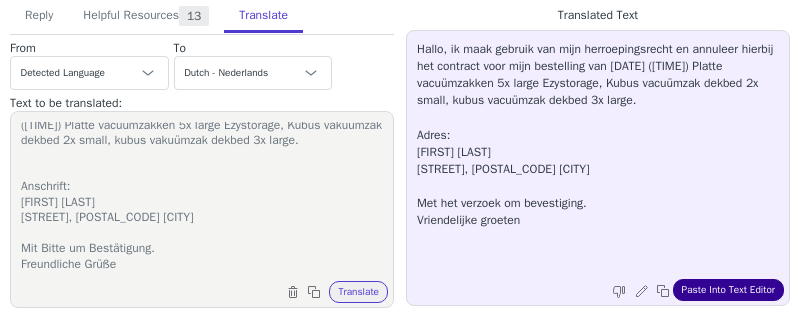 click on "Paste Into Text Editor" at bounding box center [728, 290] 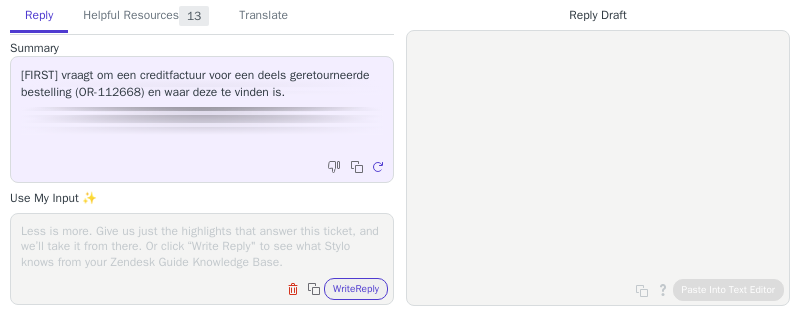 scroll, scrollTop: 0, scrollLeft: 0, axis: both 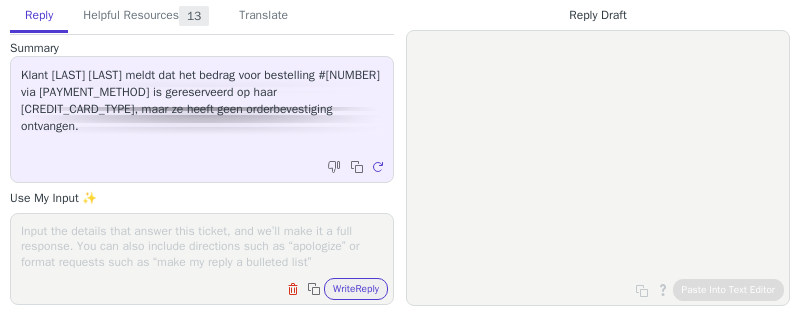 drag, startPoint x: 0, startPoint y: 0, endPoint x: 87, endPoint y: 260, distance: 274.16965 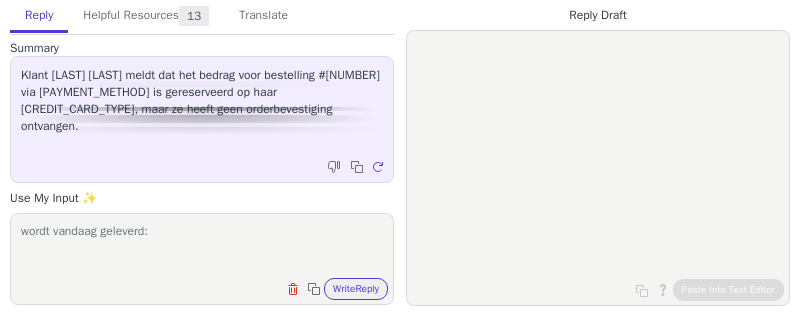 paste on "https://v2.goparcel.nl/track/3SQLW0028383235/3971BE" 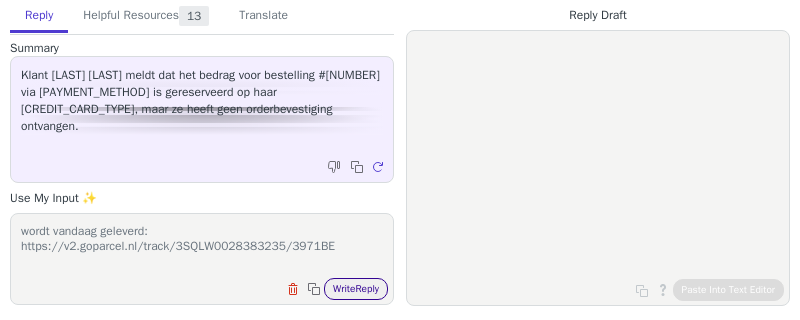 type on "wordt vandaag geleverd: https://v2.goparcel.nl/track/3SQLW0028383235/3971BE" 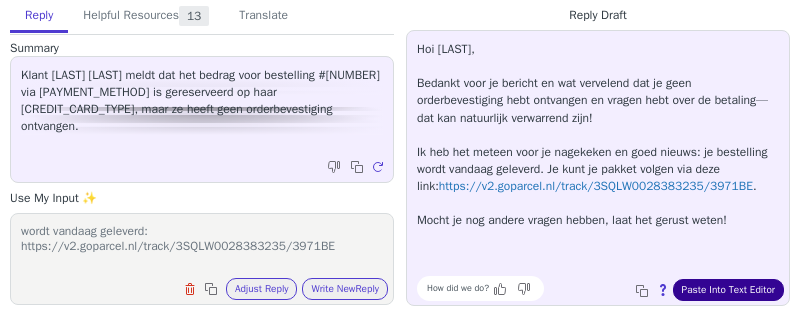 click on "Paste Into Text Editor" at bounding box center [728, 290] 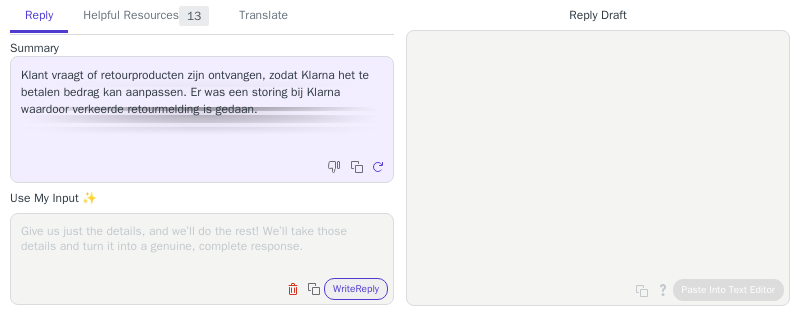 scroll, scrollTop: 0, scrollLeft: 0, axis: both 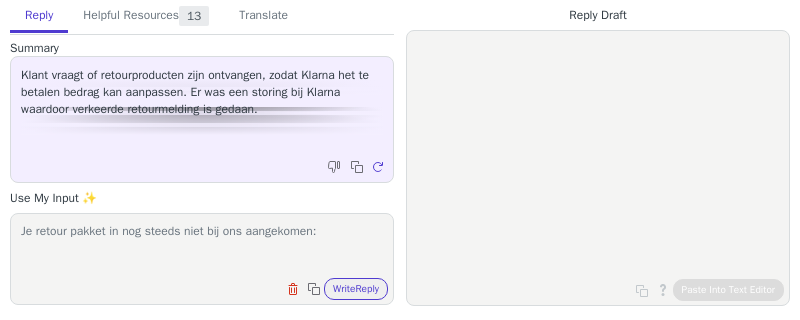paste on "https://goparcel.nl/track/3SRLW0000823005/NL/[POSTAL_CODE]" 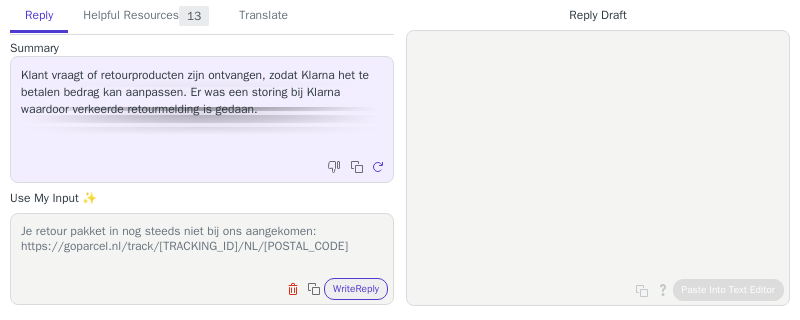 scroll, scrollTop: 15, scrollLeft: 0, axis: vertical 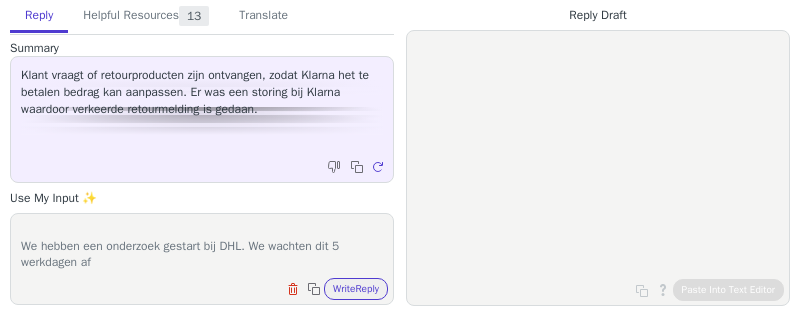 drag, startPoint x: 282, startPoint y: 258, endPoint x: 264, endPoint y: 248, distance: 20.59126 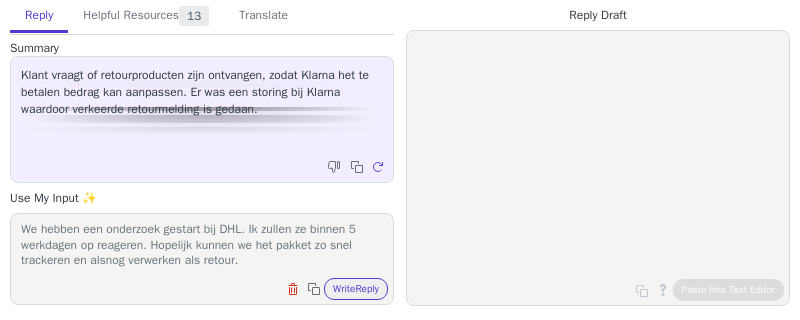 scroll, scrollTop: 77, scrollLeft: 0, axis: vertical 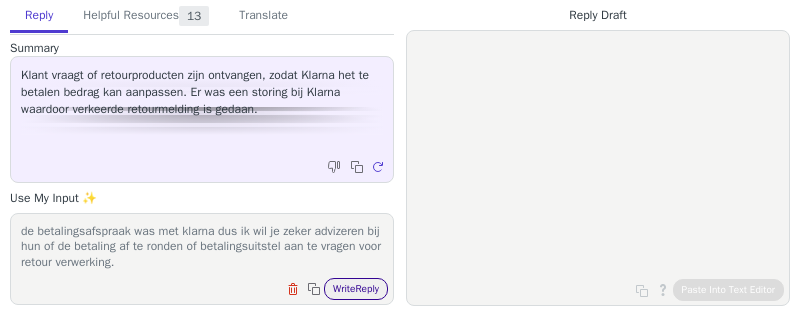 type on "Je retour pakket in nog steeds niet bij ons aangekomen: https://goparcel.nl/track/3SRLW0000823005/NL/2952AE
We hebben een onderzoek gestart bij DHL. Ik zullen ze binnen 5 werkdagen op reageren. Hopelijk kunnen we het pakket zo snel trackeren en alsnog verwerken als retour.
de betalingsafspraak was met klarna dus ik wil je zeker advizeren bij hun of de betaling af te ronden of betalingsuitstel aan te vragen voor retour verwerking." 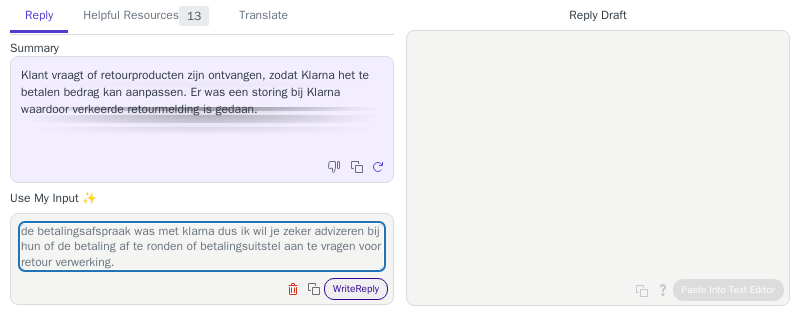 click on "Write  Reply" at bounding box center (356, 289) 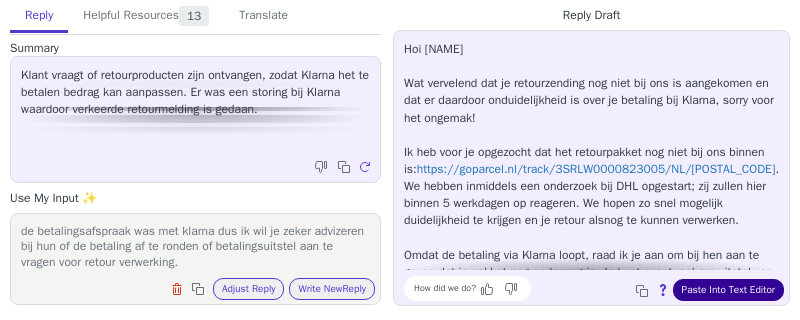 click on "Paste Into Text Editor" at bounding box center [728, 290] 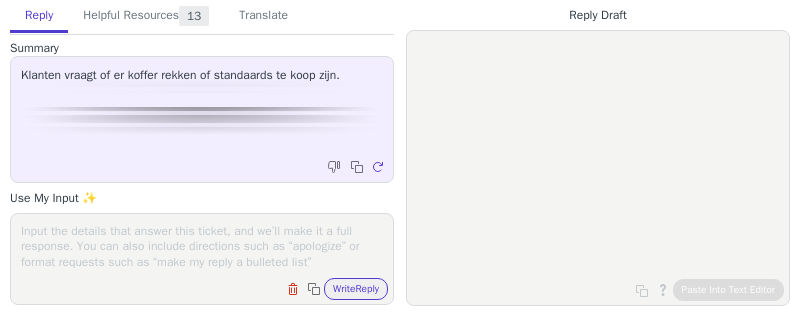 scroll, scrollTop: 0, scrollLeft: 0, axis: both 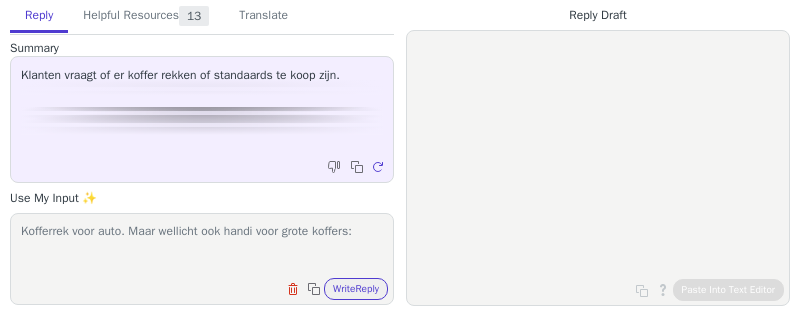 paste on "https://www.soclever.nl/products/dakkoffer-ophangen-opbergbeugels-mottez" 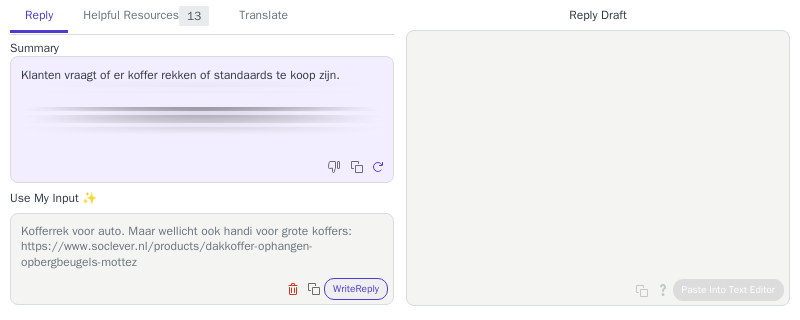 scroll, scrollTop: 31, scrollLeft: 0, axis: vertical 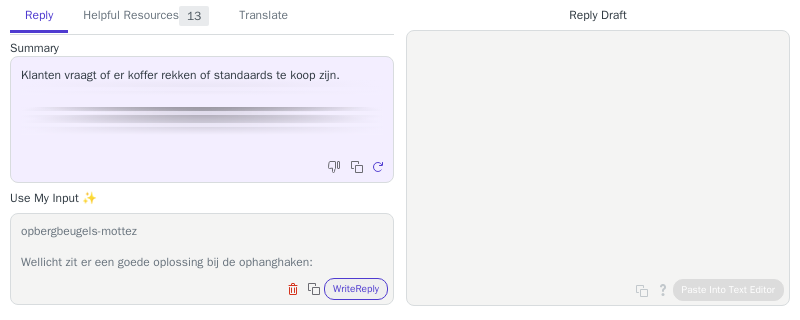 paste on "https://www.soclever.nl/collections/opberghaken-garage" 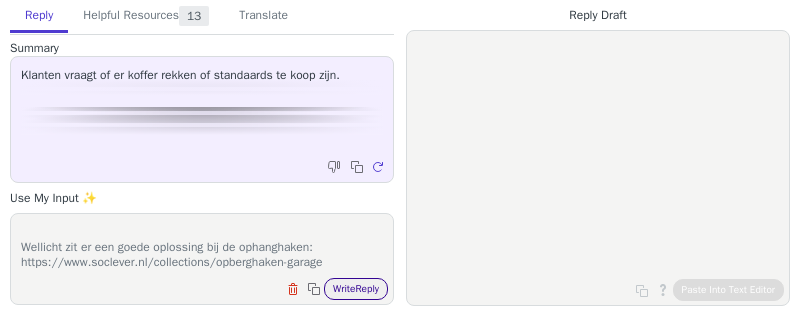 type on "Kofferrek voor auto. Maar wellicht ook handi voor grote koffers: https://www.soclever.nl/products/dakkoffer-ophangen-opbergbeugels-mottez
Wellicht zit er een goede oplossing bij de ophanghaken: https://www.soclever.nl/collections/opberghaken-garage" 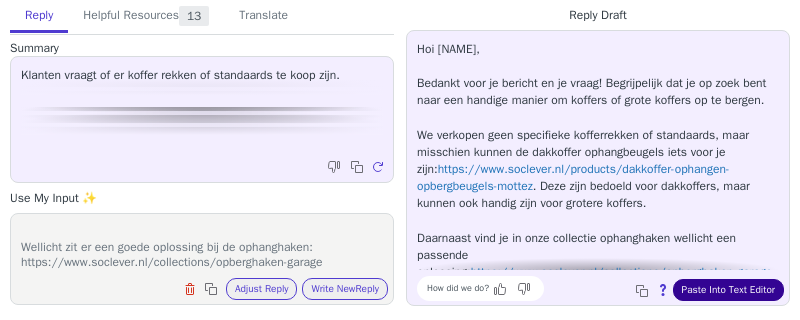 click on "Paste Into Text Editor" at bounding box center [728, 290] 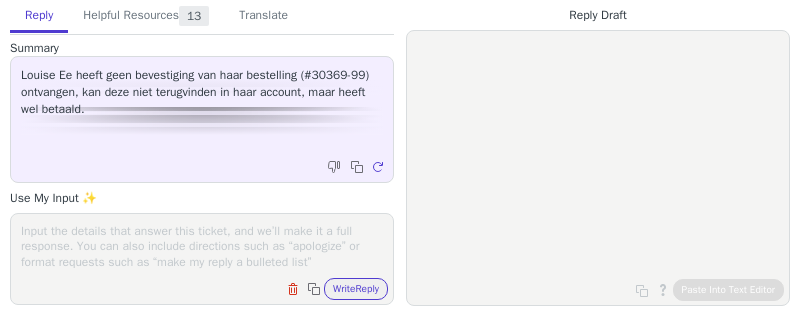 scroll, scrollTop: 0, scrollLeft: 0, axis: both 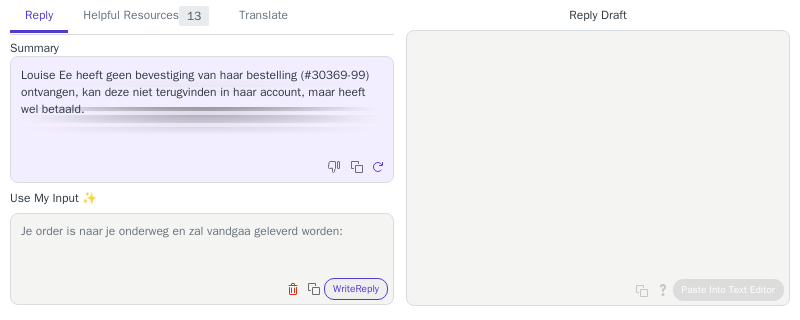 paste on "https://v2.goparcel.nl/track/3SQLW0028399583/3701AZ" 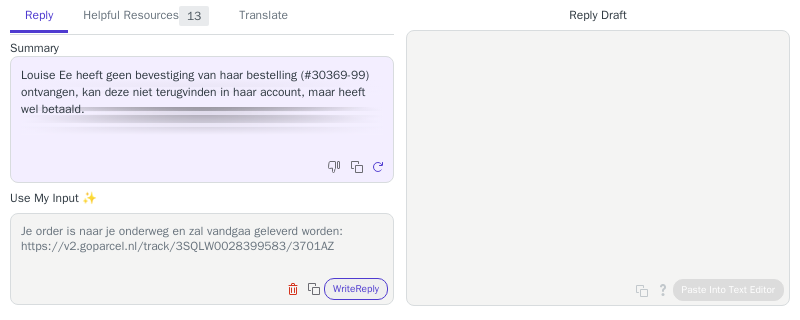 click on "Je order is naar je onderweg en zal vandgaa geleverd worden: https://v2.goparcel.nl/track/3SQLW0028399583/3701AZ" at bounding box center (202, 246) 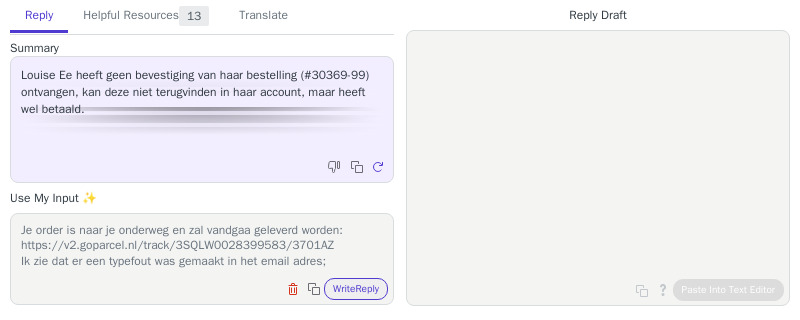 paste on "[EMAIL]" 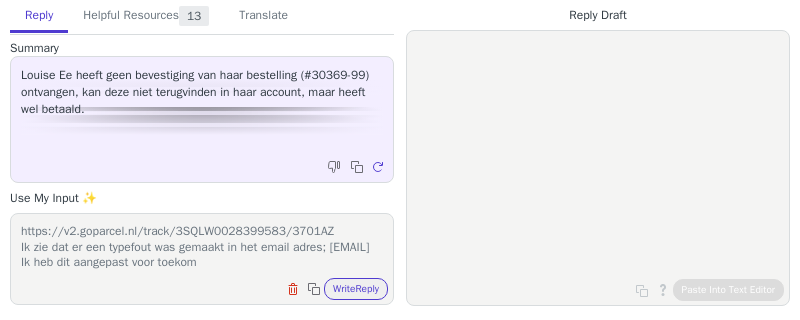 scroll, scrollTop: 31, scrollLeft: 0, axis: vertical 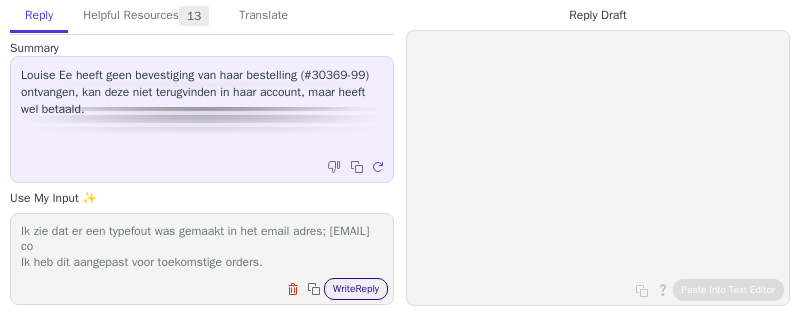 type on "Je order is naar je onderweg en zal vandgaa geleverd worden: https://v2.goparcel.nl/track/3SQLW0028399583/3701AZ
Ik zie dat er een typefout was gemaakt in het email adres; [EMAIL] co
Ik heb dit aangepast voor toekomstige orders." 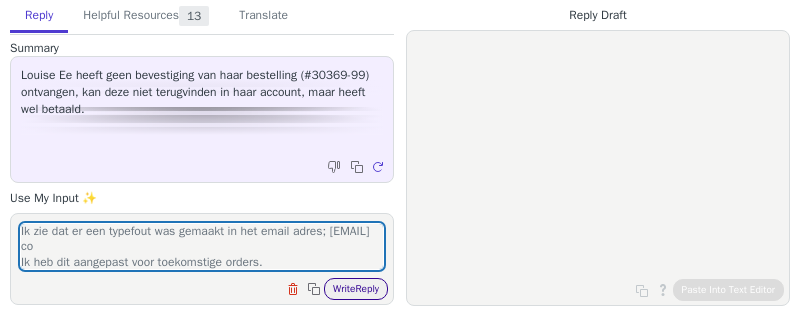 drag, startPoint x: 360, startPoint y: 284, endPoint x: 377, endPoint y: 284, distance: 17 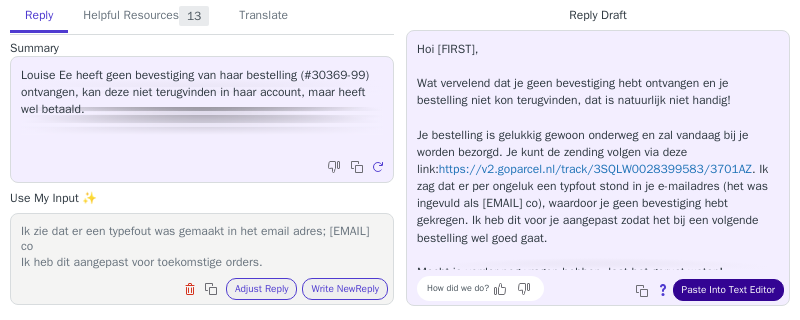 click on "Paste Into Text Editor" at bounding box center [728, 290] 